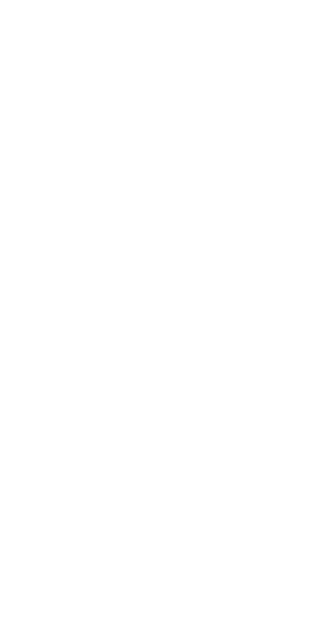 scroll, scrollTop: 0, scrollLeft: 0, axis: both 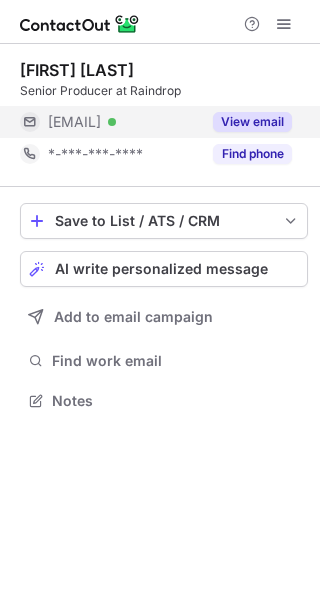 click on "View email" at bounding box center [252, 122] 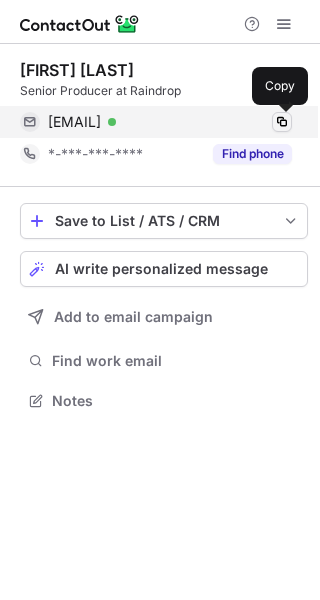 click at bounding box center (282, 122) 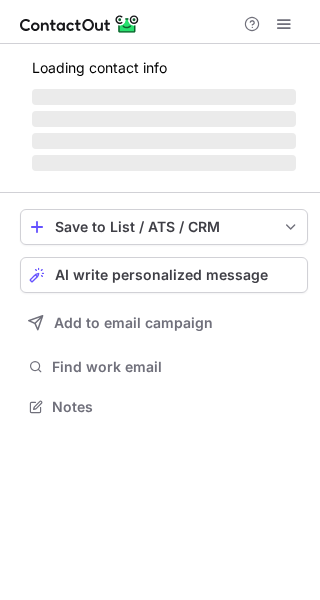 scroll, scrollTop: 0, scrollLeft: 0, axis: both 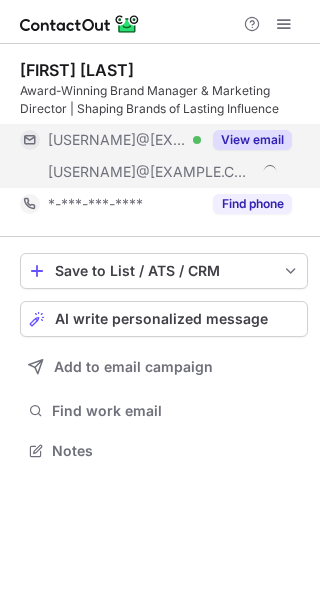 click on "View email" at bounding box center (252, 140) 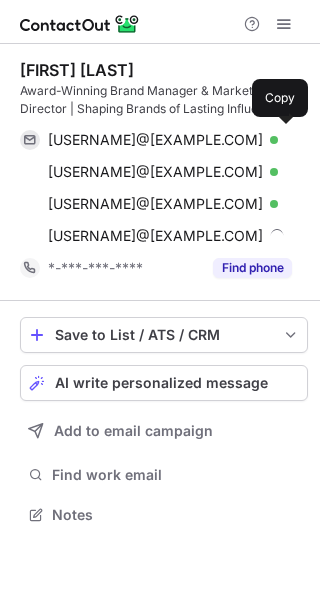 scroll, scrollTop: 10, scrollLeft: 10, axis: both 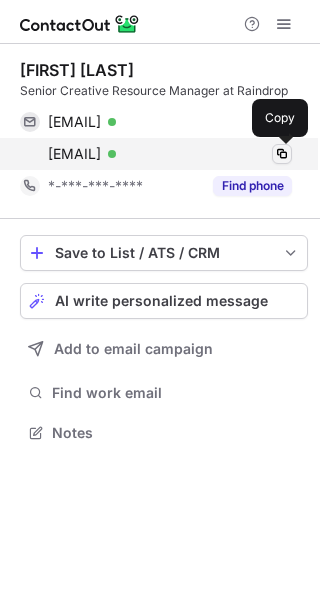 click at bounding box center [282, 154] 